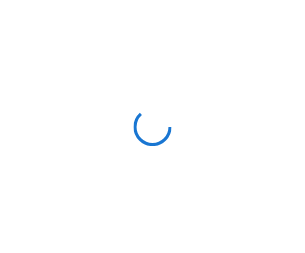 scroll, scrollTop: 0, scrollLeft: 0, axis: both 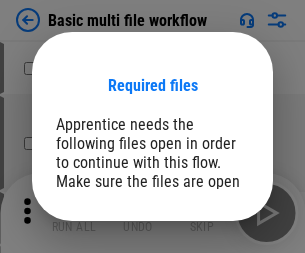 click on "Open" at bounding box center (209, 265) 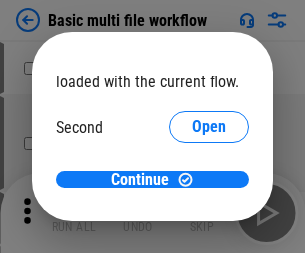 click on "Open" at bounding box center (209, 188) 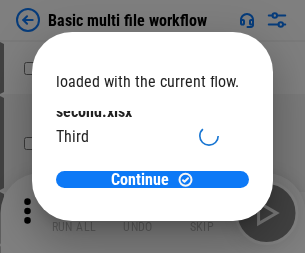 scroll, scrollTop: 57, scrollLeft: 0, axis: vertical 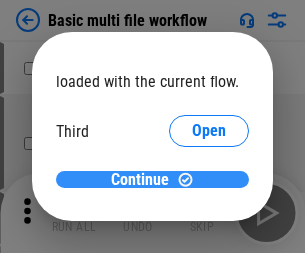 click on "Continue" at bounding box center (140, 180) 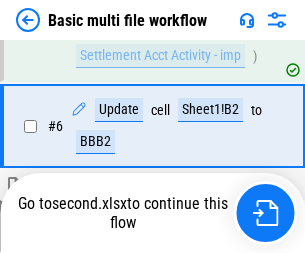 scroll, scrollTop: 837, scrollLeft: 0, axis: vertical 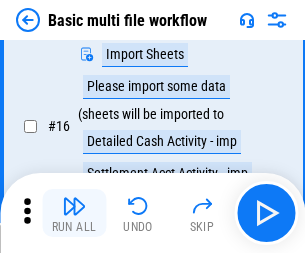 click at bounding box center (74, 206) 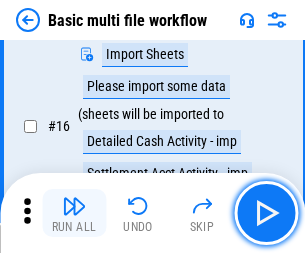 scroll, scrollTop: 1331, scrollLeft: 0, axis: vertical 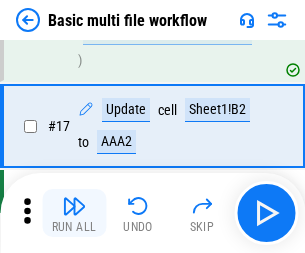 click at bounding box center (74, 206) 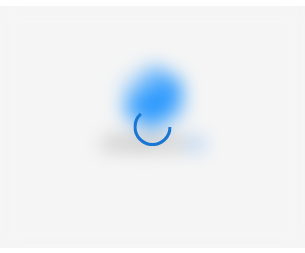 scroll, scrollTop: 0, scrollLeft: 0, axis: both 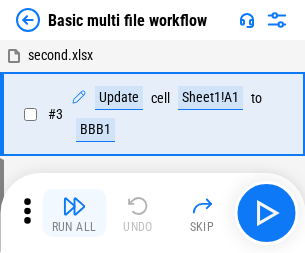 click at bounding box center [74, 206] 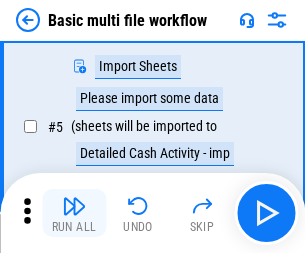 click at bounding box center (74, 206) 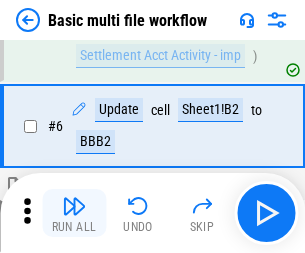 click at bounding box center (74, 206) 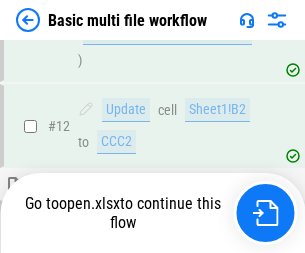 scroll, scrollTop: 1190, scrollLeft: 0, axis: vertical 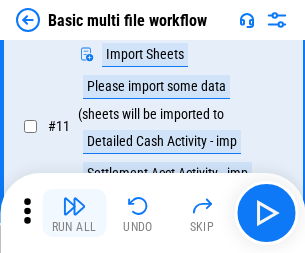 click at bounding box center [74, 206] 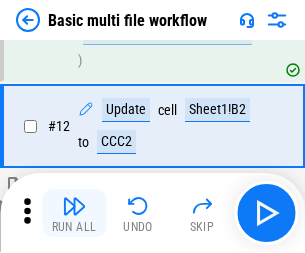 click at bounding box center [74, 206] 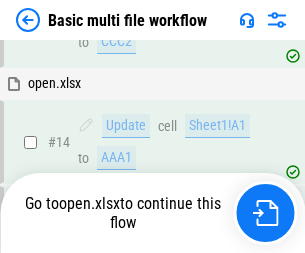 scroll, scrollTop: 1190, scrollLeft: 0, axis: vertical 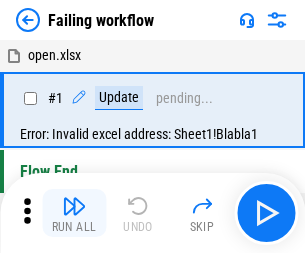 click at bounding box center (74, 206) 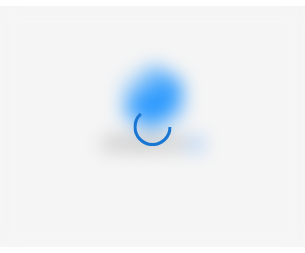 scroll, scrollTop: 0, scrollLeft: 0, axis: both 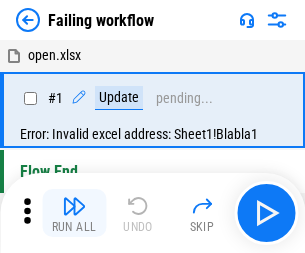 click at bounding box center (74, 206) 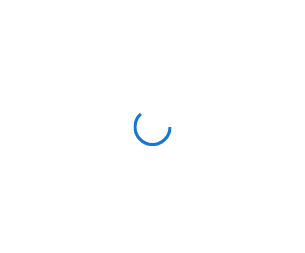 scroll, scrollTop: 0, scrollLeft: 0, axis: both 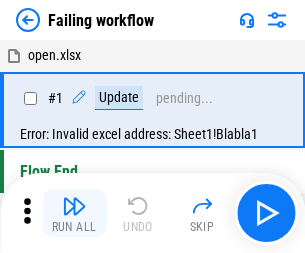 click at bounding box center [74, 206] 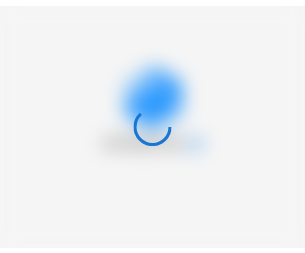 scroll, scrollTop: 0, scrollLeft: 0, axis: both 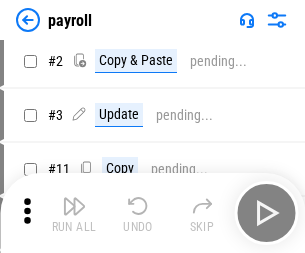 click at bounding box center (74, 206) 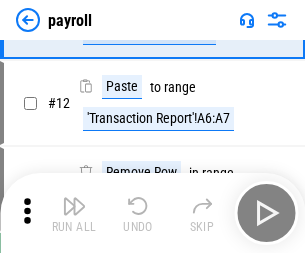 scroll, scrollTop: 145, scrollLeft: 0, axis: vertical 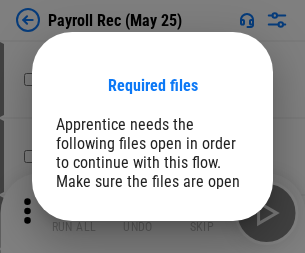 click on "Open" at bounding box center [209, 287] 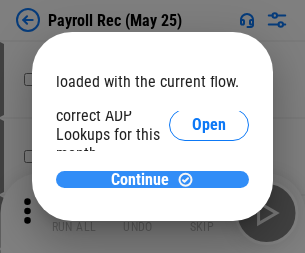 click on "Continue" at bounding box center [140, 180] 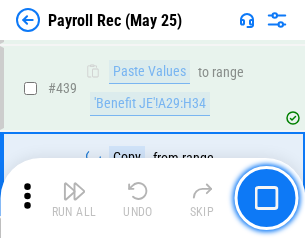 scroll, scrollTop: 10260, scrollLeft: 0, axis: vertical 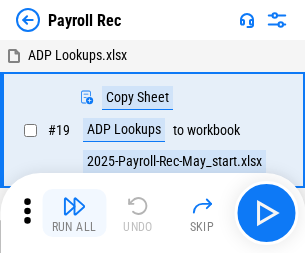 click at bounding box center [74, 206] 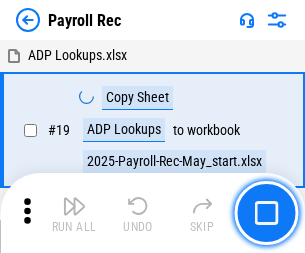 scroll, scrollTop: 122, scrollLeft: 0, axis: vertical 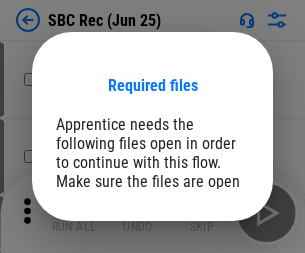 click on "Open" at bounding box center [209, 287] 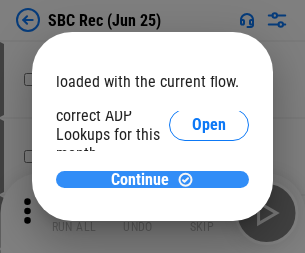 click on "Continue" at bounding box center [140, 180] 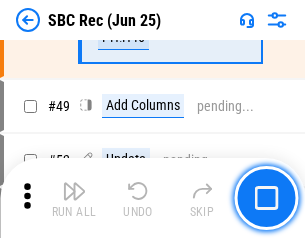 click at bounding box center (74, 191) 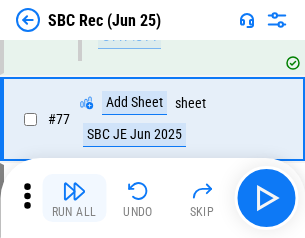 click at bounding box center (74, 191) 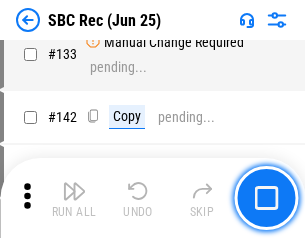 click at bounding box center [74, 191] 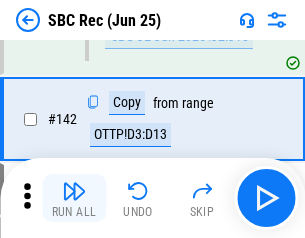 click at bounding box center [74, 191] 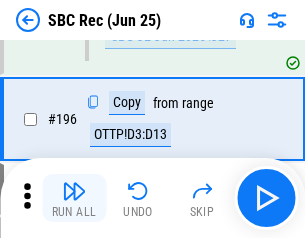 click at bounding box center [74, 191] 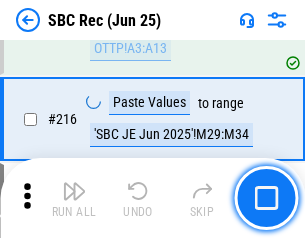 scroll, scrollTop: 5931, scrollLeft: 0, axis: vertical 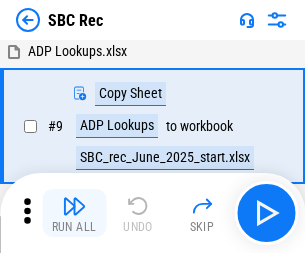 click at bounding box center [74, 206] 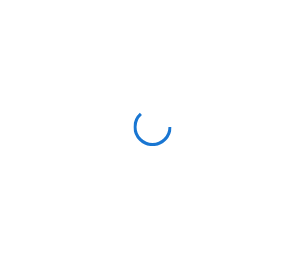 scroll, scrollTop: 0, scrollLeft: 0, axis: both 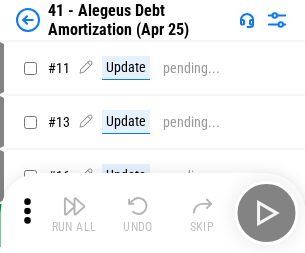 click at bounding box center (74, 206) 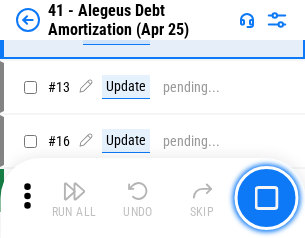 scroll, scrollTop: 247, scrollLeft: 0, axis: vertical 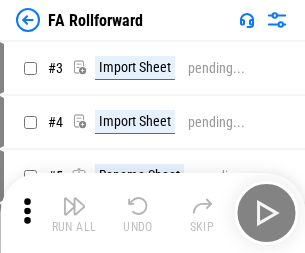 click at bounding box center (74, 206) 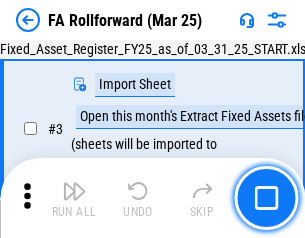 scroll, scrollTop: 184, scrollLeft: 0, axis: vertical 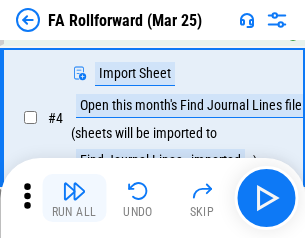 click at bounding box center (74, 191) 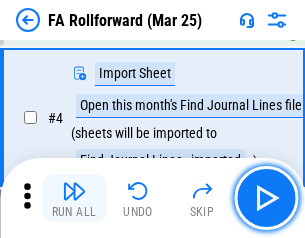 scroll, scrollTop: 313, scrollLeft: 0, axis: vertical 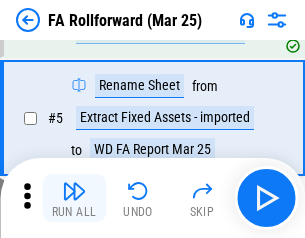 click at bounding box center [74, 191] 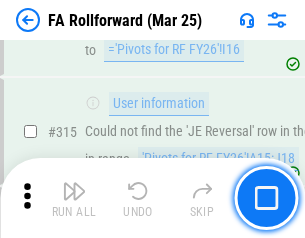 scroll, scrollTop: 9517, scrollLeft: 0, axis: vertical 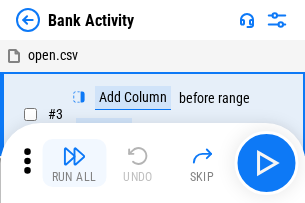 click at bounding box center [74, 156] 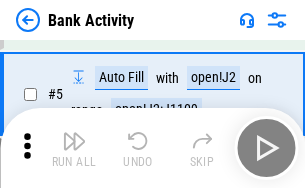 scroll, scrollTop: 106, scrollLeft: 0, axis: vertical 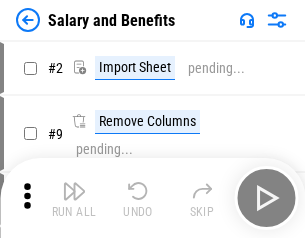 click at bounding box center (74, 191) 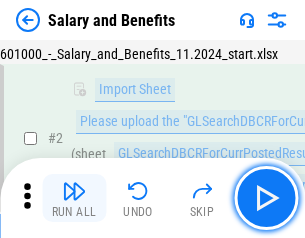 scroll, scrollTop: 145, scrollLeft: 0, axis: vertical 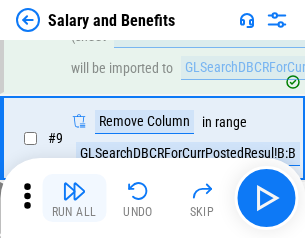 click at bounding box center (74, 191) 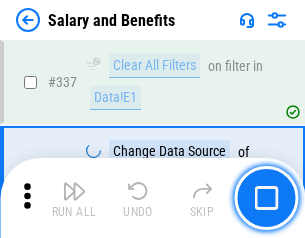 scroll, scrollTop: 9364, scrollLeft: 0, axis: vertical 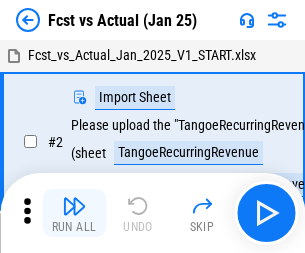 click at bounding box center [74, 206] 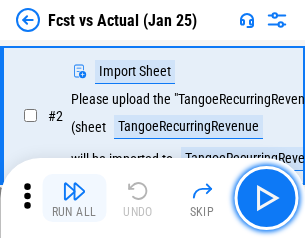 scroll, scrollTop: 187, scrollLeft: 0, axis: vertical 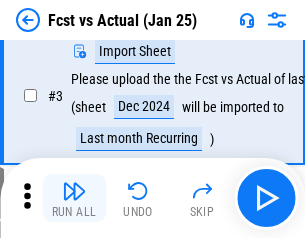click at bounding box center [74, 191] 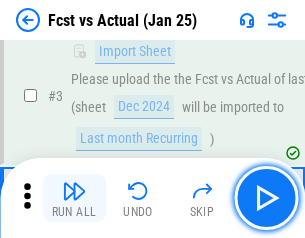 scroll, scrollTop: 300, scrollLeft: 0, axis: vertical 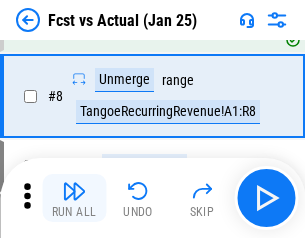 click at bounding box center [74, 191] 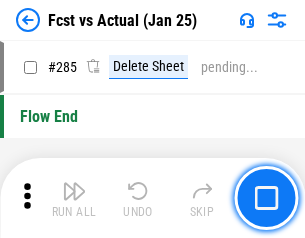 scroll, scrollTop: 9465, scrollLeft: 0, axis: vertical 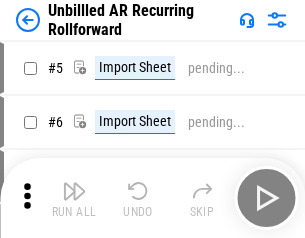 click at bounding box center (74, 191) 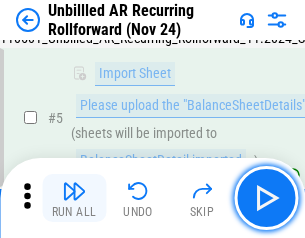 scroll, scrollTop: 188, scrollLeft: 0, axis: vertical 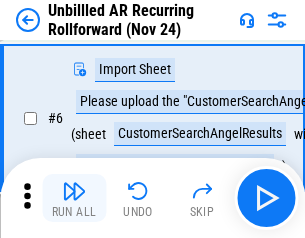 click at bounding box center (74, 191) 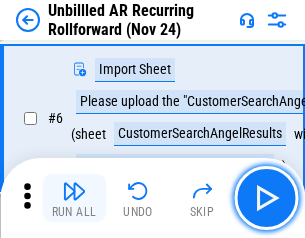 scroll, scrollTop: 322, scrollLeft: 0, axis: vertical 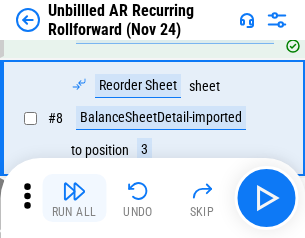 click at bounding box center (74, 191) 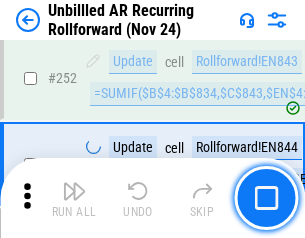 scroll, scrollTop: 6793, scrollLeft: 0, axis: vertical 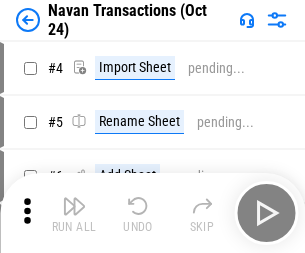 click at bounding box center (74, 206) 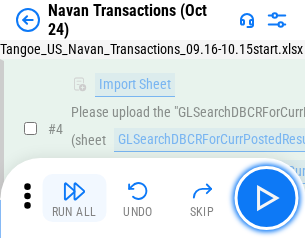 scroll, scrollTop: 172, scrollLeft: 0, axis: vertical 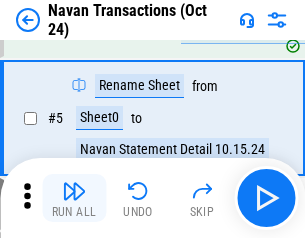 click at bounding box center [74, 191] 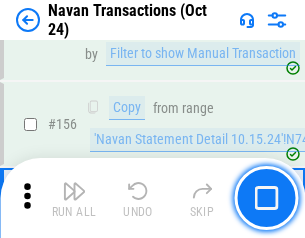 scroll, scrollTop: 6484, scrollLeft: 0, axis: vertical 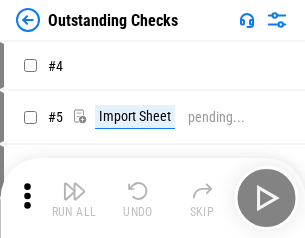 click at bounding box center [74, 191] 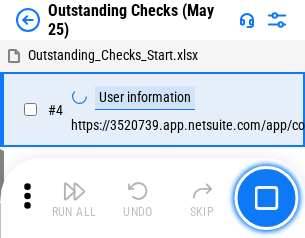 scroll, scrollTop: 209, scrollLeft: 0, axis: vertical 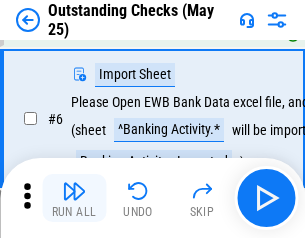 click at bounding box center [74, 191] 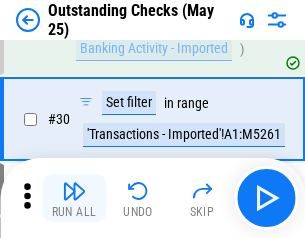 click at bounding box center [74, 191] 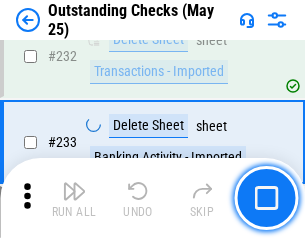 scroll, scrollTop: 6073, scrollLeft: 0, axis: vertical 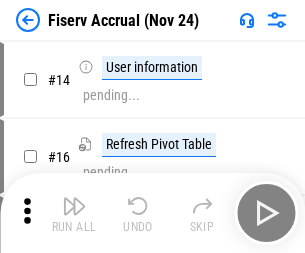 click at bounding box center (74, 206) 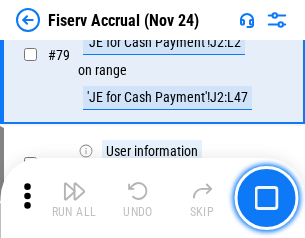 scroll, scrollTop: 2628, scrollLeft: 0, axis: vertical 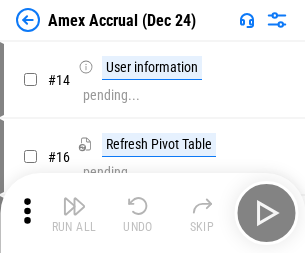 click at bounding box center [74, 206] 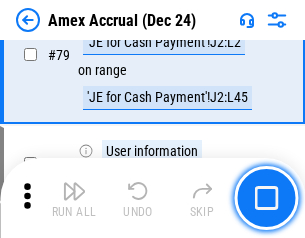 scroll, scrollTop: 2596, scrollLeft: 0, axis: vertical 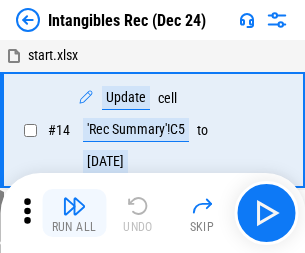 click at bounding box center [74, 206] 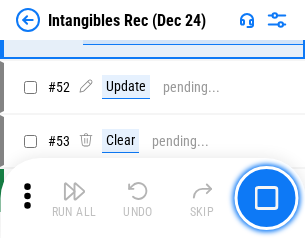 scroll, scrollTop: 779, scrollLeft: 0, axis: vertical 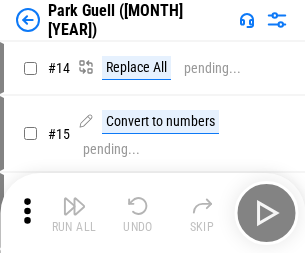 click at bounding box center [74, 206] 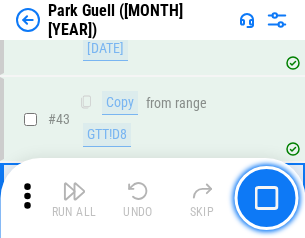 scroll, scrollTop: 2501, scrollLeft: 0, axis: vertical 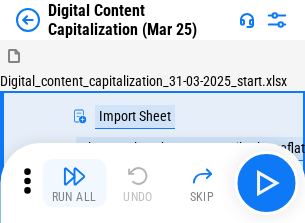 click at bounding box center (74, 176) 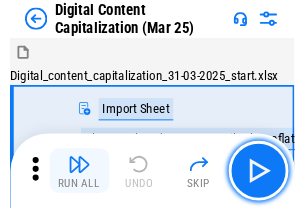 scroll, scrollTop: 187, scrollLeft: 0, axis: vertical 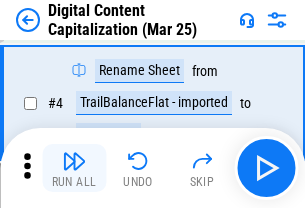 click at bounding box center (74, 161) 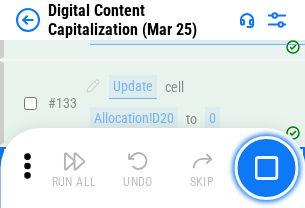 scroll, scrollTop: 2121, scrollLeft: 0, axis: vertical 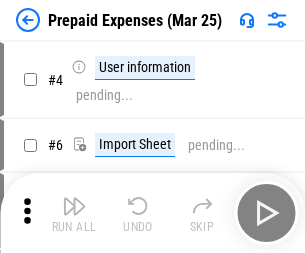 click at bounding box center [74, 206] 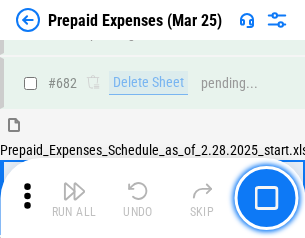 scroll, scrollTop: 5499, scrollLeft: 0, axis: vertical 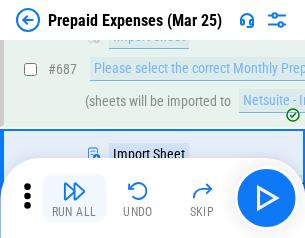 click at bounding box center (74, 191) 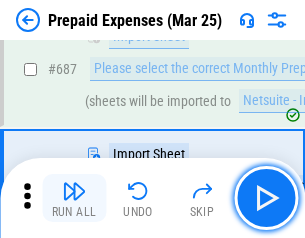 scroll, scrollTop: 5601, scrollLeft: 0, axis: vertical 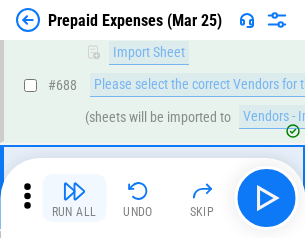 click at bounding box center (74, 191) 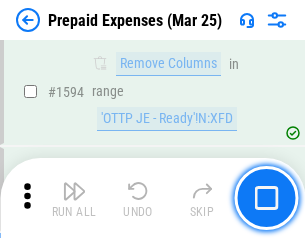scroll, scrollTop: 19472, scrollLeft: 0, axis: vertical 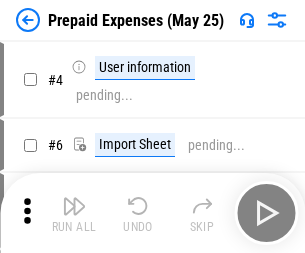 click at bounding box center (74, 206) 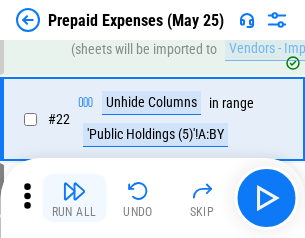 click at bounding box center [74, 191] 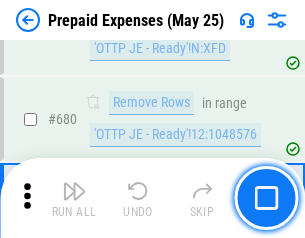 scroll, scrollTop: 6964, scrollLeft: 0, axis: vertical 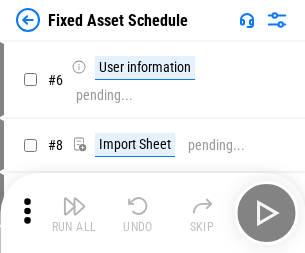 click at bounding box center (74, 206) 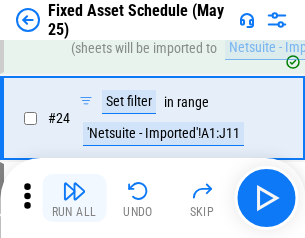 click at bounding box center (74, 191) 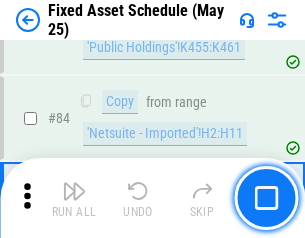 scroll, scrollTop: 2748, scrollLeft: 0, axis: vertical 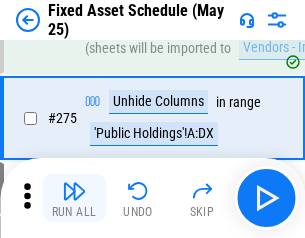 click at bounding box center [74, 191] 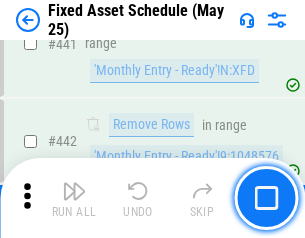 scroll, scrollTop: 8940, scrollLeft: 0, axis: vertical 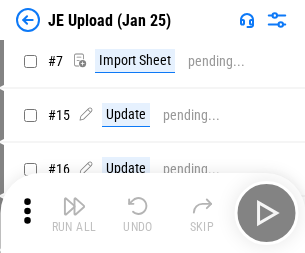 click at bounding box center (74, 206) 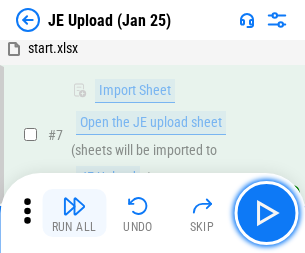 scroll, scrollTop: 145, scrollLeft: 0, axis: vertical 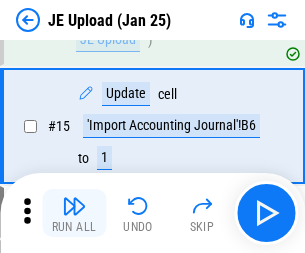 click at bounding box center (74, 206) 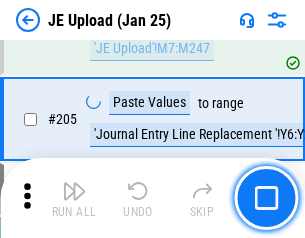 scroll, scrollTop: 4826, scrollLeft: 0, axis: vertical 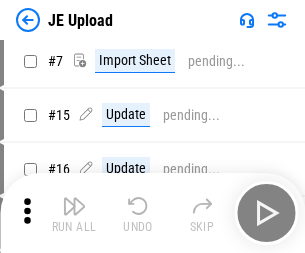 click at bounding box center [74, 206] 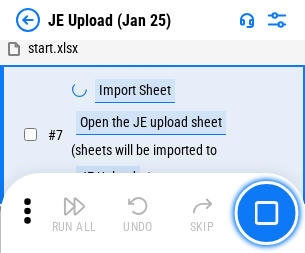 scroll, scrollTop: 145, scrollLeft: 0, axis: vertical 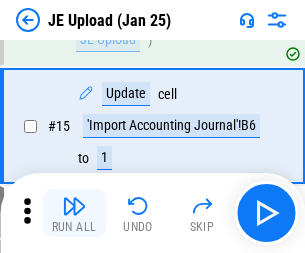 click at bounding box center [74, 206] 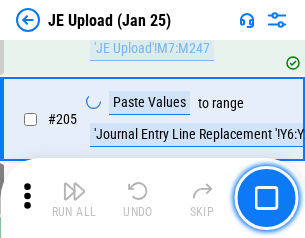 scroll, scrollTop: 4826, scrollLeft: 0, axis: vertical 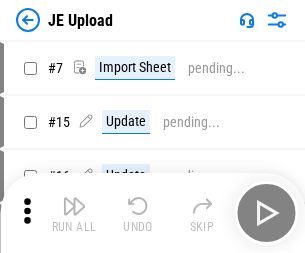 click at bounding box center [74, 206] 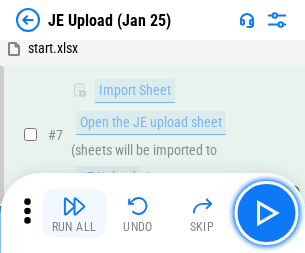 scroll, scrollTop: 145, scrollLeft: 0, axis: vertical 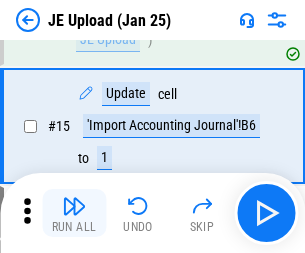 click at bounding box center (74, 206) 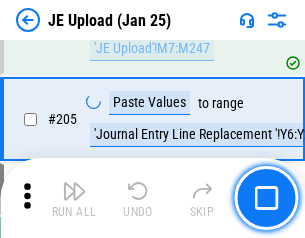 scroll, scrollTop: 4826, scrollLeft: 0, axis: vertical 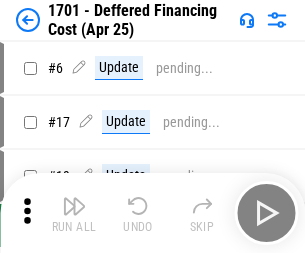 click at bounding box center [74, 206] 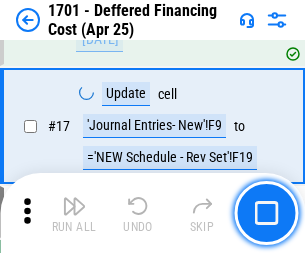 scroll, scrollTop: 240, scrollLeft: 0, axis: vertical 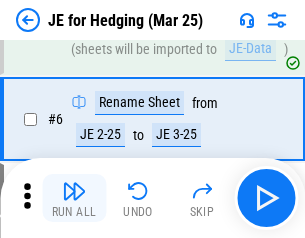 click at bounding box center [74, 191] 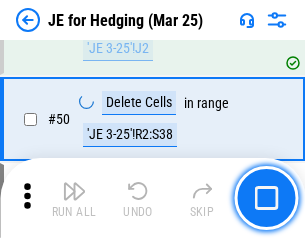 scroll, scrollTop: 1295, scrollLeft: 0, axis: vertical 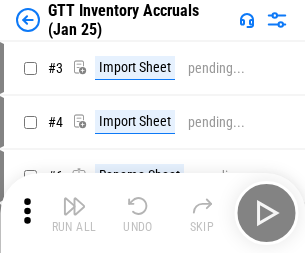 click at bounding box center (74, 206) 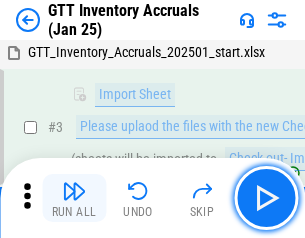 scroll, scrollTop: 129, scrollLeft: 0, axis: vertical 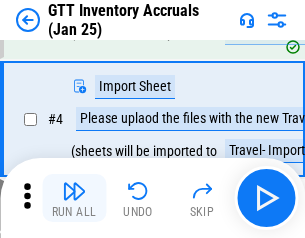 click at bounding box center (74, 191) 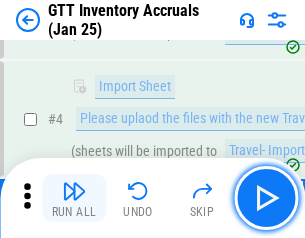 scroll, scrollTop: 231, scrollLeft: 0, axis: vertical 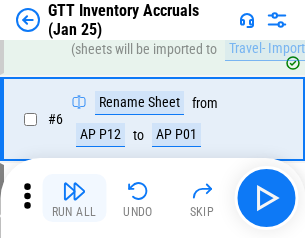 click at bounding box center (74, 191) 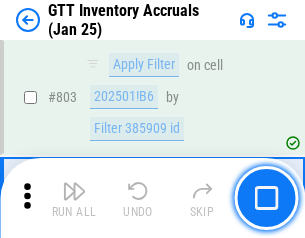 scroll, scrollTop: 15180, scrollLeft: 0, axis: vertical 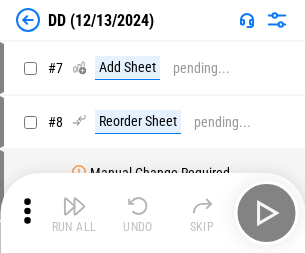 click at bounding box center [74, 206] 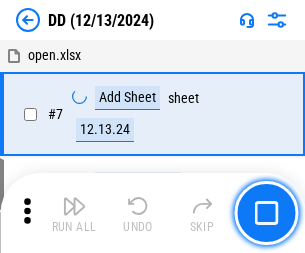 scroll, scrollTop: 193, scrollLeft: 0, axis: vertical 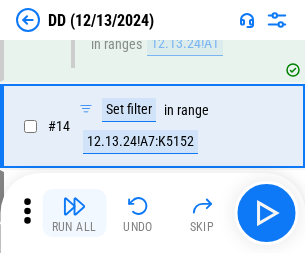 click at bounding box center (74, 206) 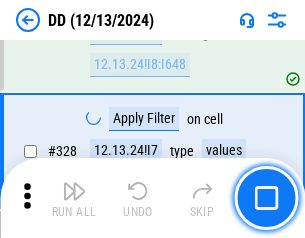scroll, scrollTop: 8948, scrollLeft: 0, axis: vertical 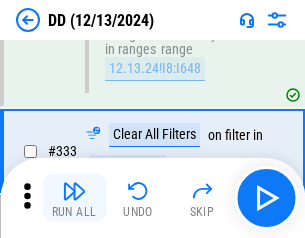 click at bounding box center (74, 191) 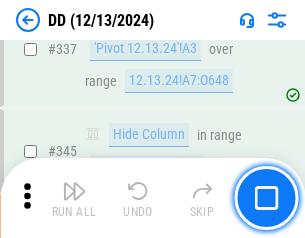scroll, scrollTop: 9572, scrollLeft: 0, axis: vertical 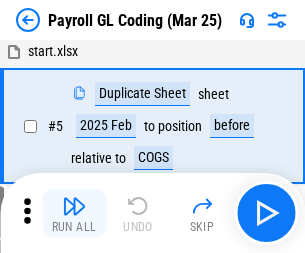 click at bounding box center (74, 206) 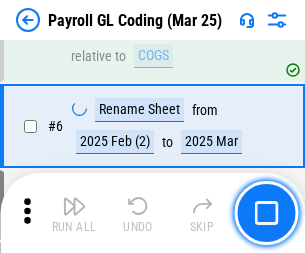 scroll, scrollTop: 240, scrollLeft: 0, axis: vertical 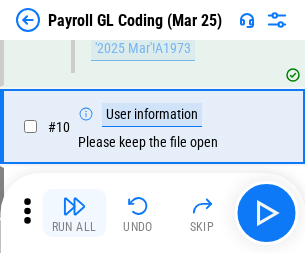 click at bounding box center (74, 206) 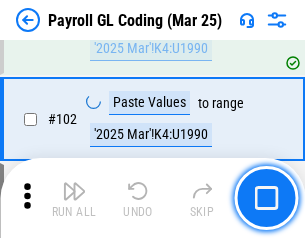 scroll, scrollTop: 4692, scrollLeft: 0, axis: vertical 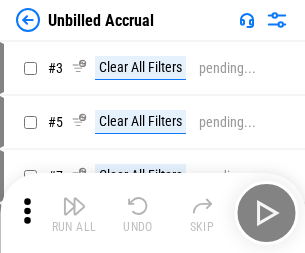 click at bounding box center (74, 206) 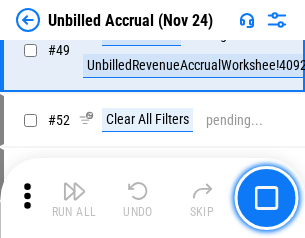 scroll, scrollTop: 1814, scrollLeft: 0, axis: vertical 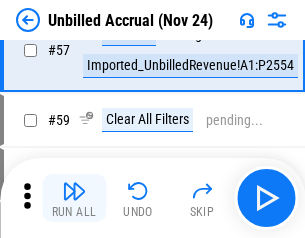 click at bounding box center (74, 191) 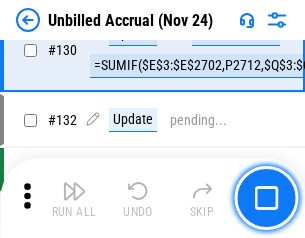 scroll, scrollTop: 5957, scrollLeft: 0, axis: vertical 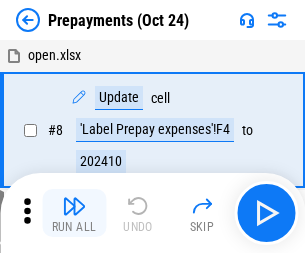 click at bounding box center (74, 206) 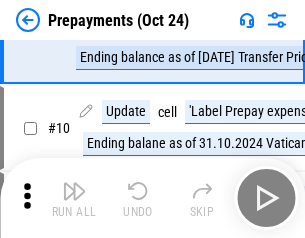 scroll, scrollTop: 125, scrollLeft: 0, axis: vertical 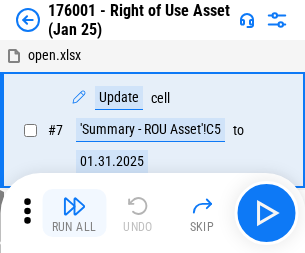 click at bounding box center (74, 206) 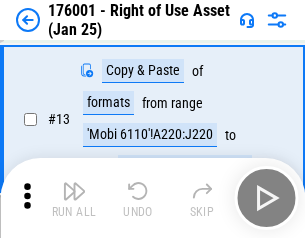 scroll, scrollTop: 129, scrollLeft: 0, axis: vertical 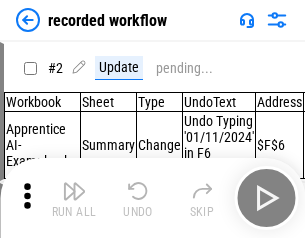 click at bounding box center [74, 191] 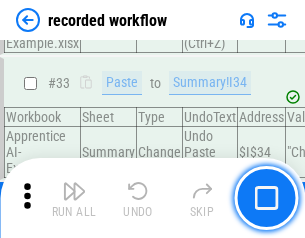 scroll, scrollTop: 6251, scrollLeft: 0, axis: vertical 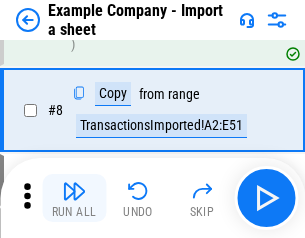 click at bounding box center [74, 191] 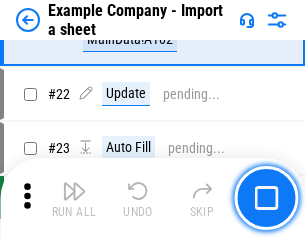 scroll, scrollTop: 442, scrollLeft: 0, axis: vertical 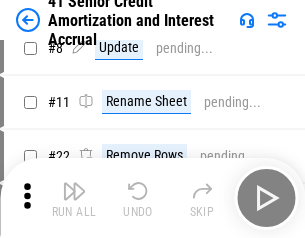 click at bounding box center (74, 191) 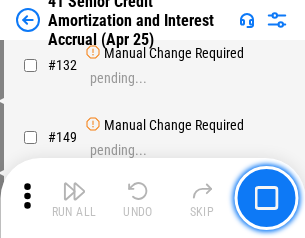 click at bounding box center (74, 191) 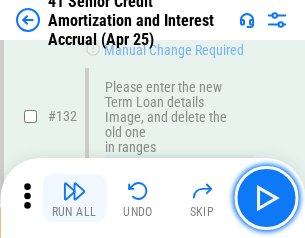 scroll, scrollTop: 2090, scrollLeft: 0, axis: vertical 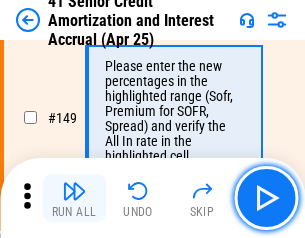 click at bounding box center (74, 191) 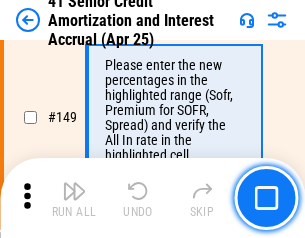 scroll, scrollTop: 2300, scrollLeft: 0, axis: vertical 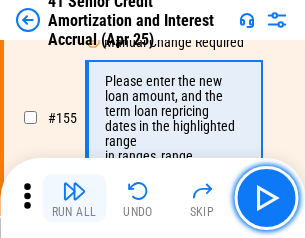 click at bounding box center (74, 191) 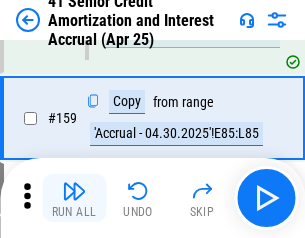 click at bounding box center (74, 191) 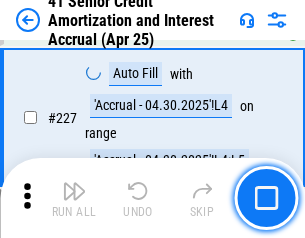 scroll, scrollTop: 4479, scrollLeft: 0, axis: vertical 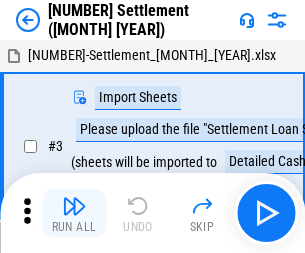 click at bounding box center [74, 206] 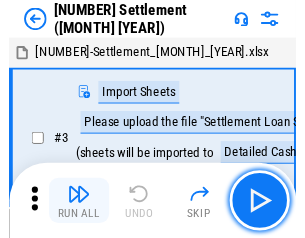 scroll, scrollTop: 19, scrollLeft: 0, axis: vertical 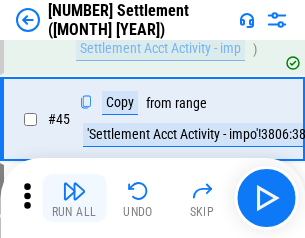 click at bounding box center (74, 191) 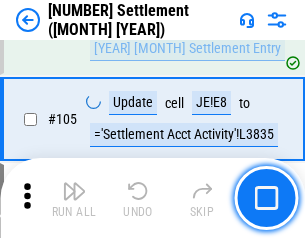 scroll, scrollTop: 1263, scrollLeft: 0, axis: vertical 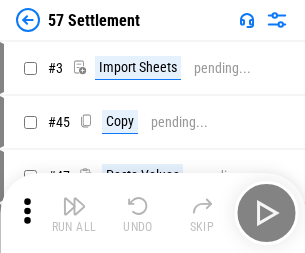 click at bounding box center (74, 206) 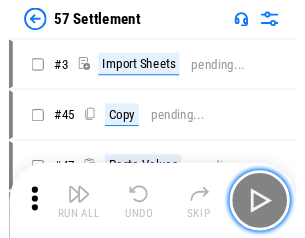 scroll, scrollTop: 19, scrollLeft: 0, axis: vertical 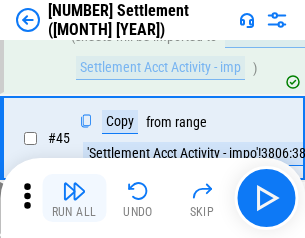 click at bounding box center (74, 191) 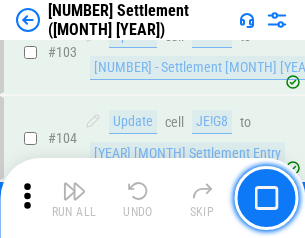 scroll, scrollTop: 1263, scrollLeft: 0, axis: vertical 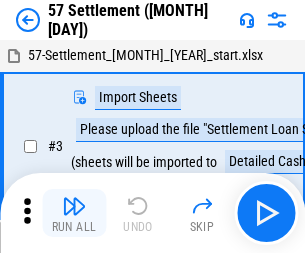click at bounding box center (74, 206) 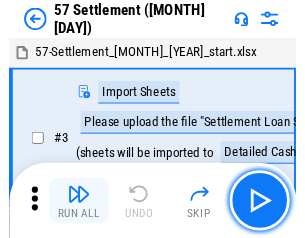 scroll, scrollTop: 19, scrollLeft: 0, axis: vertical 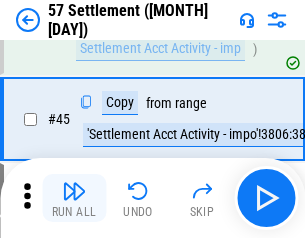 click at bounding box center (74, 191) 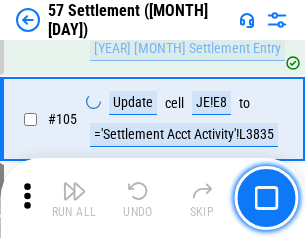 scroll, scrollTop: 1263, scrollLeft: 0, axis: vertical 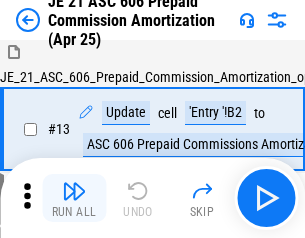 click at bounding box center [74, 191] 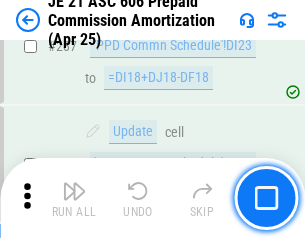 scroll, scrollTop: 3680, scrollLeft: 0, axis: vertical 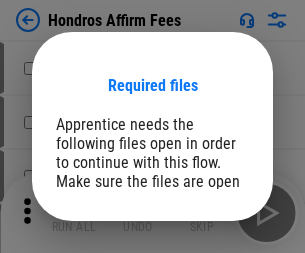 click on "Open" at bounding box center (209, 268) 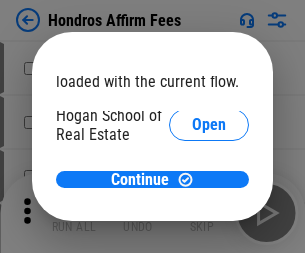 click on "Open" at bounding box center [209, 221] 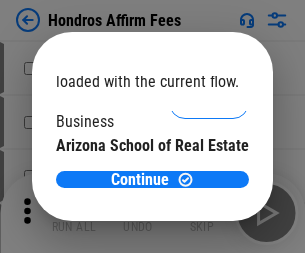 click on "Open" at bounding box center [209, 195] 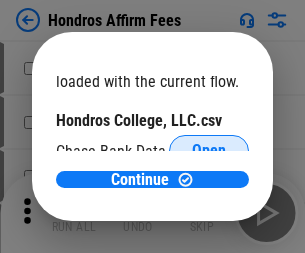 click on "Open" at bounding box center [209, 151] 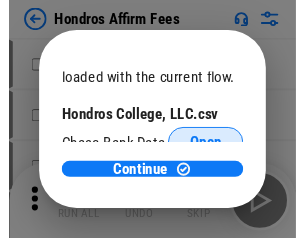 scroll, scrollTop: 314, scrollLeft: 0, axis: vertical 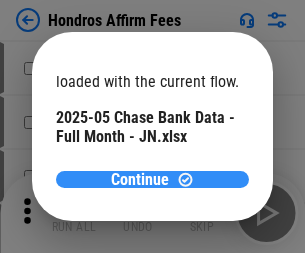 click on "Continue" at bounding box center [140, 180] 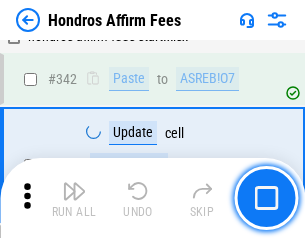 scroll, scrollTop: 4545, scrollLeft: 0, axis: vertical 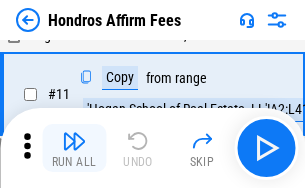 click at bounding box center [74, 141] 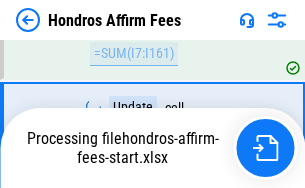 scroll, scrollTop: 4094, scrollLeft: 0, axis: vertical 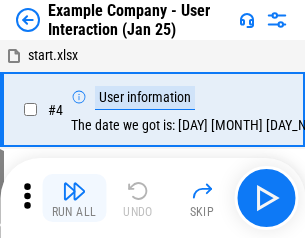 click at bounding box center [74, 191] 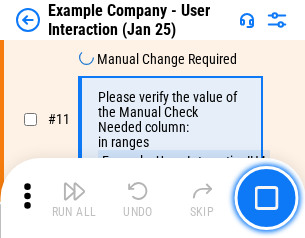 scroll, scrollTop: 433, scrollLeft: 0, axis: vertical 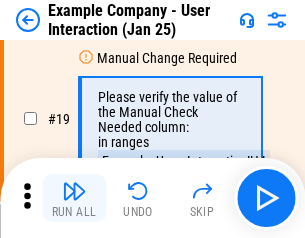 click at bounding box center (74, 191) 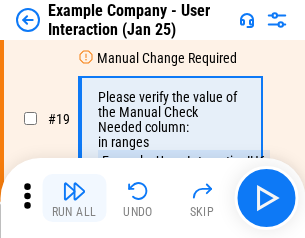 click at bounding box center (74, 191) 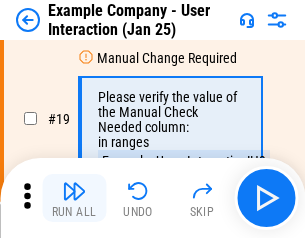 click at bounding box center [74, 191] 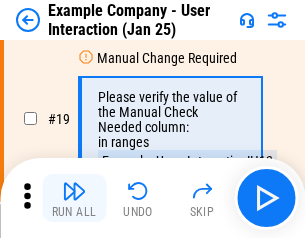 click at bounding box center [74, 191] 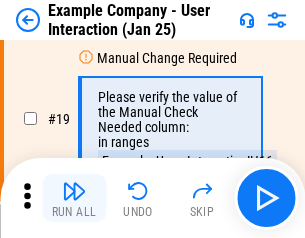 click at bounding box center [74, 191] 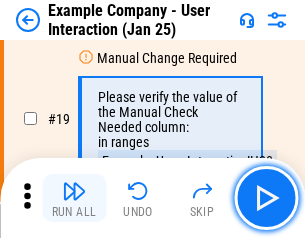 click at bounding box center (74, 191) 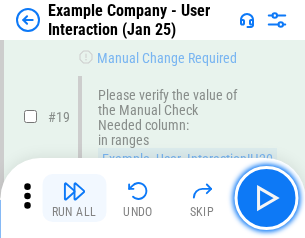 scroll, scrollTop: 552, scrollLeft: 0, axis: vertical 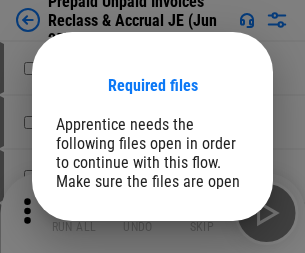click on "Open" at bounding box center [209, 278] 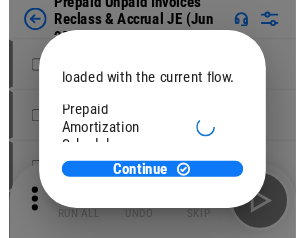 scroll, scrollTop: 119, scrollLeft: 0, axis: vertical 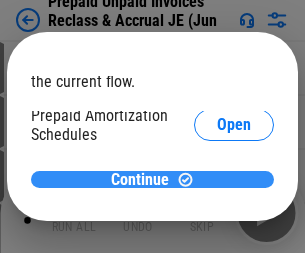 click on "Continue" at bounding box center (140, 180) 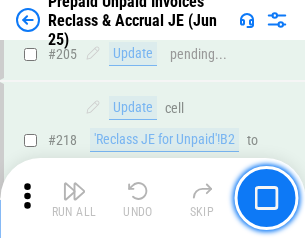 scroll, scrollTop: 2592, scrollLeft: 0, axis: vertical 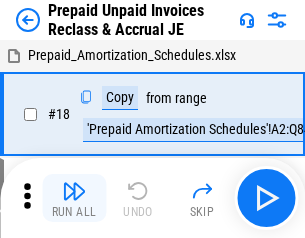 click at bounding box center [74, 191] 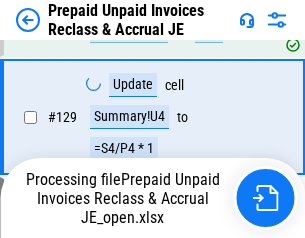 scroll, scrollTop: 1428, scrollLeft: 0, axis: vertical 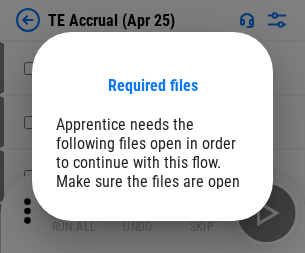 click on "Open" at bounding box center [209, 287] 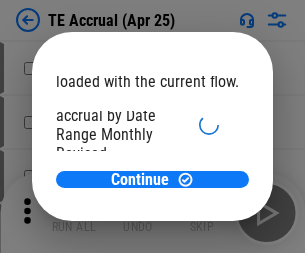 scroll, scrollTop: 119, scrollLeft: 0, axis: vertical 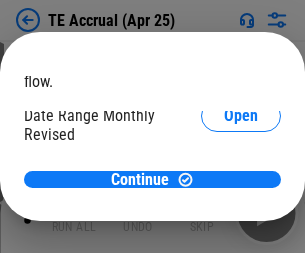 click on "Open" at bounding box center (241, 192) 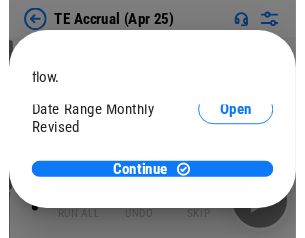 scroll, scrollTop: 93, scrollLeft: 0, axis: vertical 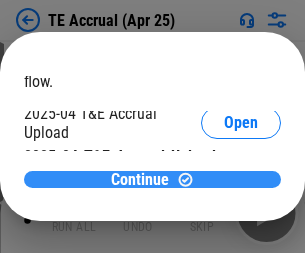 click on "Continue" at bounding box center (140, 180) 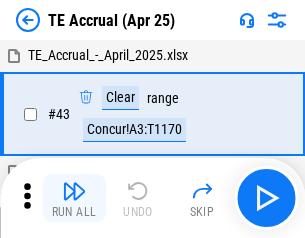 click at bounding box center [74, 191] 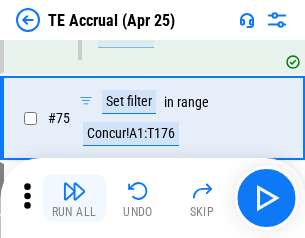 click at bounding box center (74, 191) 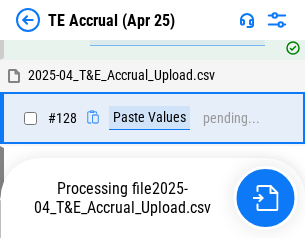 scroll, scrollTop: 4046, scrollLeft: 0, axis: vertical 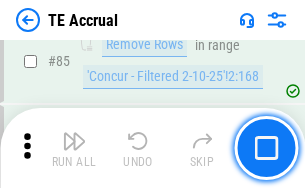 click at bounding box center [74, 141] 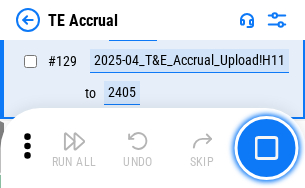 scroll, scrollTop: 4178, scrollLeft: 0, axis: vertical 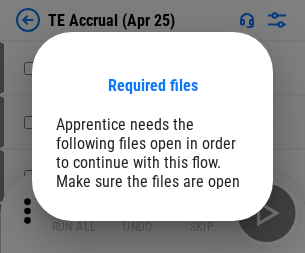 click on "Open" at bounding box center [209, 287] 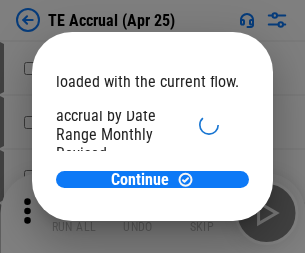 scroll, scrollTop: 119, scrollLeft: 0, axis: vertical 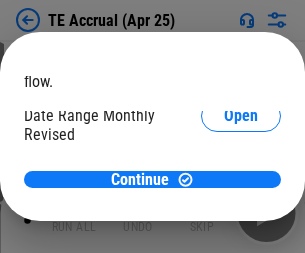 click on "Open" at bounding box center (241, 192) 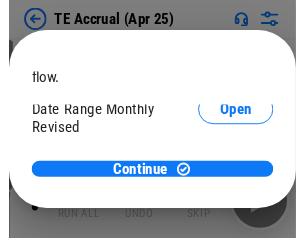 scroll, scrollTop: 93, scrollLeft: 0, axis: vertical 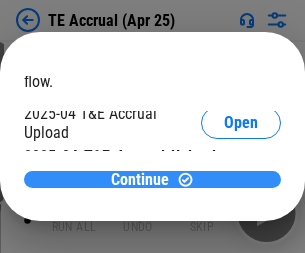 click on "Continue" at bounding box center (140, 180) 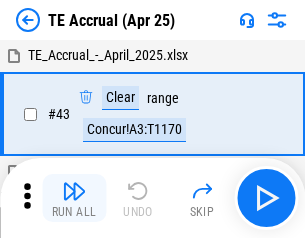 click at bounding box center [74, 191] 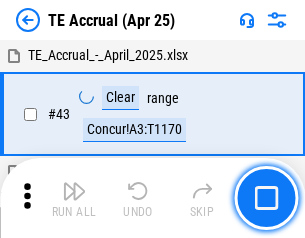 scroll, scrollTop: 115, scrollLeft: 0, axis: vertical 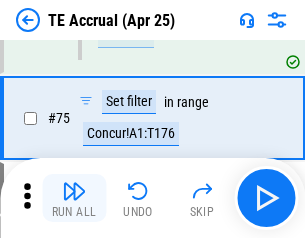 click at bounding box center (74, 191) 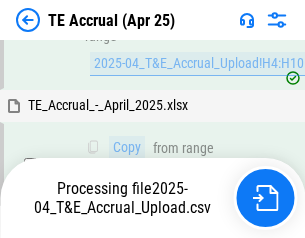 scroll, scrollTop: 3928, scrollLeft: 0, axis: vertical 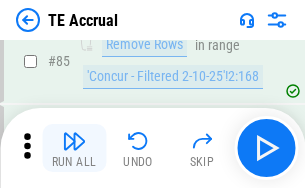 click at bounding box center (74, 141) 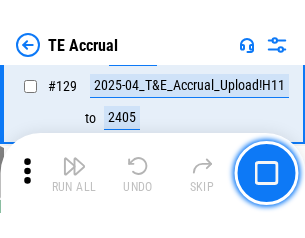 scroll, scrollTop: 4178, scrollLeft: 0, axis: vertical 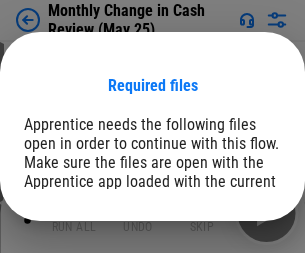 click on "Open" at bounding box center [241, 246] 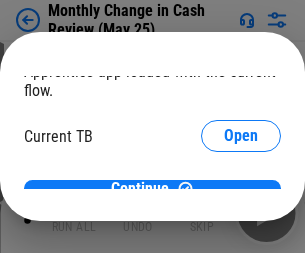 click on "Open" at bounding box center (241, 197) 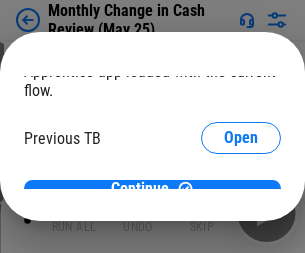 scroll, scrollTop: 65, scrollLeft: 0, axis: vertical 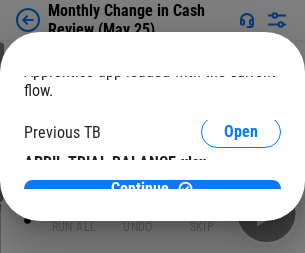 click on "Open" at bounding box center (326, 193) 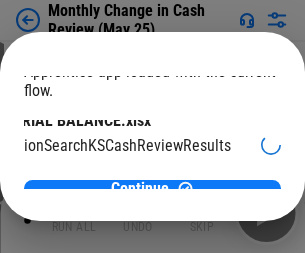 scroll, scrollTop: 126, scrollLeft: 80, axis: both 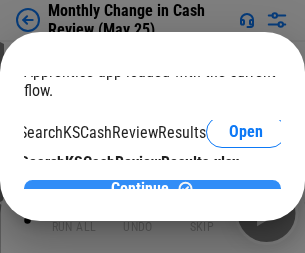 click on "Continue" at bounding box center (140, 189) 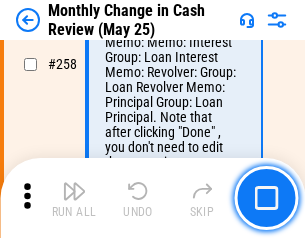 scroll, scrollTop: 5422, scrollLeft: 0, axis: vertical 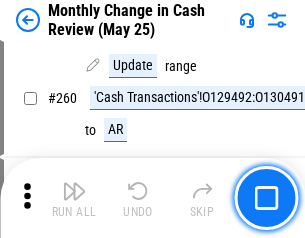 click at bounding box center (74, 191) 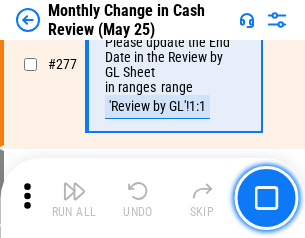 scroll, scrollTop: 6104, scrollLeft: 0, axis: vertical 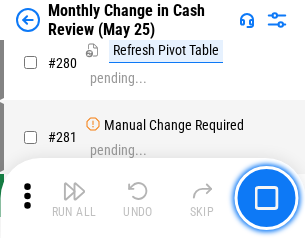 click at bounding box center [74, 191] 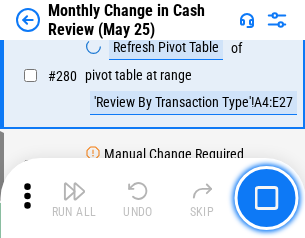 scroll, scrollTop: 6254, scrollLeft: 0, axis: vertical 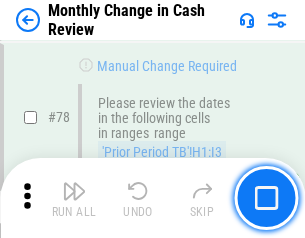click at bounding box center (74, 191) 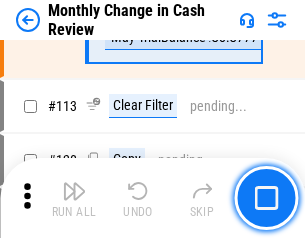 click at bounding box center [74, 191] 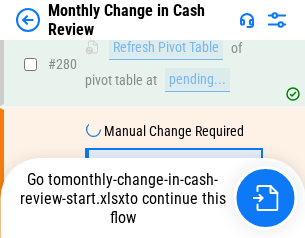 scroll, scrollTop: 6208, scrollLeft: 0, axis: vertical 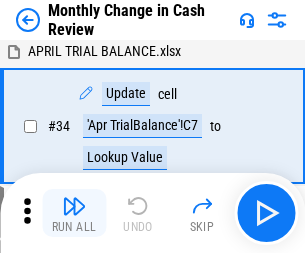 click at bounding box center [74, 206] 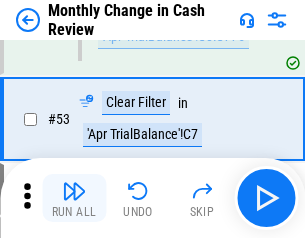 click at bounding box center (74, 191) 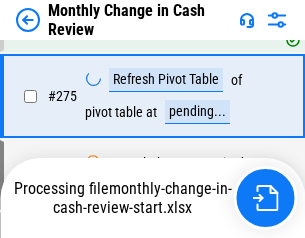 scroll, scrollTop: 6081, scrollLeft: 0, axis: vertical 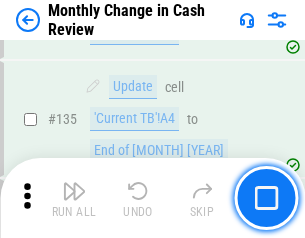 click at bounding box center (74, 191) 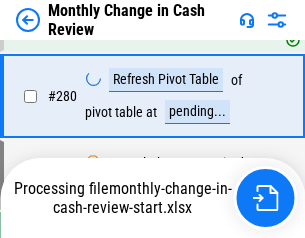 scroll, scrollTop: 6208, scrollLeft: 0, axis: vertical 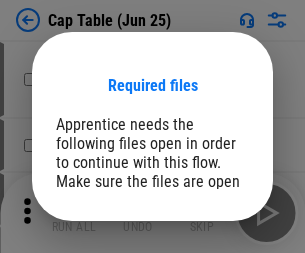 click on "Open" at bounding box center (209, 268) 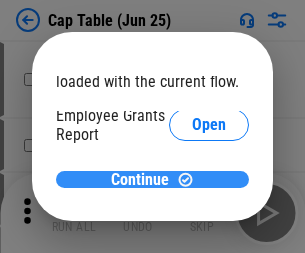 click on "Continue" at bounding box center (140, 180) 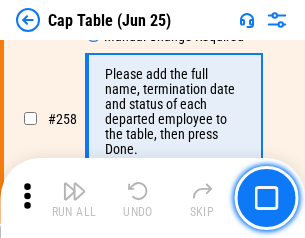scroll, scrollTop: 9481, scrollLeft: 0, axis: vertical 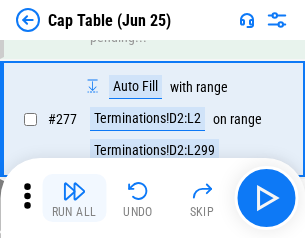 click at bounding box center (74, 191) 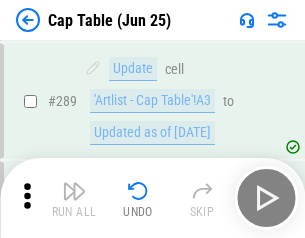 scroll, scrollTop: 10397, scrollLeft: 0, axis: vertical 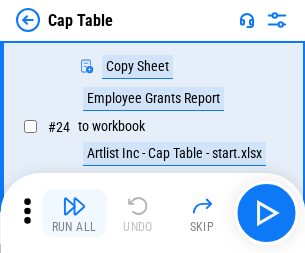 click at bounding box center (74, 206) 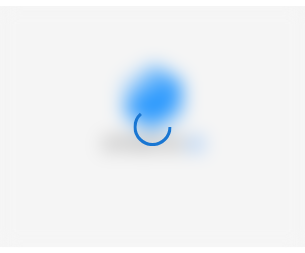 scroll, scrollTop: 0, scrollLeft: 0, axis: both 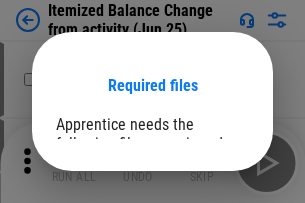 click on "Open" at bounding box center (209, 278) 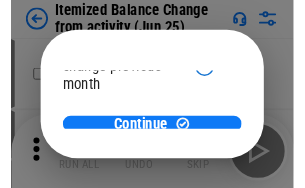 scroll, scrollTop: 146, scrollLeft: 0, axis: vertical 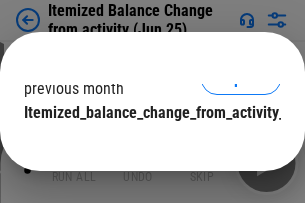 click on "Continue" at bounding box center [140, 153] 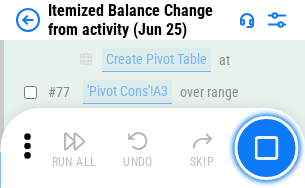 scroll, scrollTop: 1955, scrollLeft: 0, axis: vertical 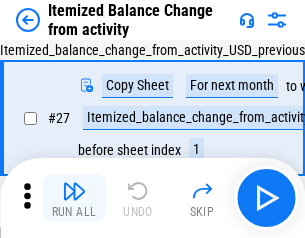 click at bounding box center [74, 191] 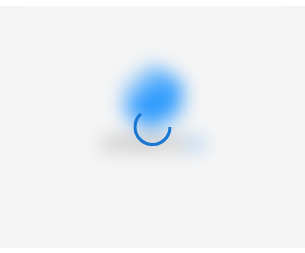 scroll, scrollTop: 0, scrollLeft: 0, axis: both 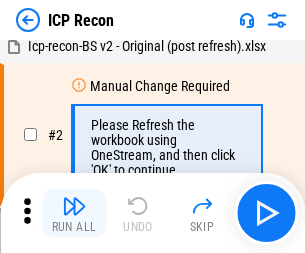 click at bounding box center [74, 206] 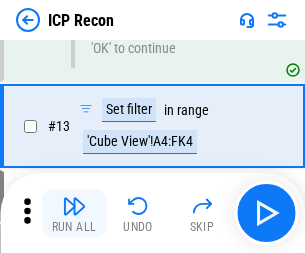 click at bounding box center [74, 206] 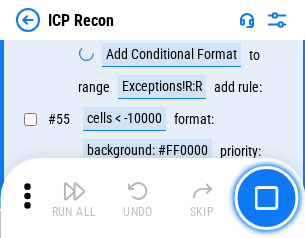 scroll, scrollTop: 1743, scrollLeft: 0, axis: vertical 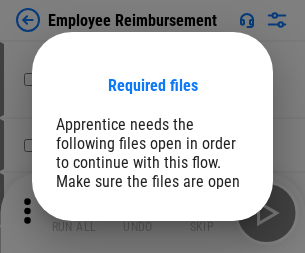 click on "Open" at bounding box center [209, 268] 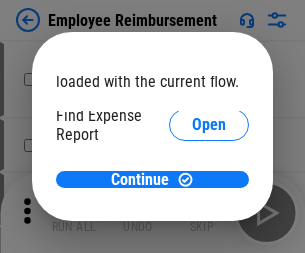 click on "Open" at bounding box center (209, 240) 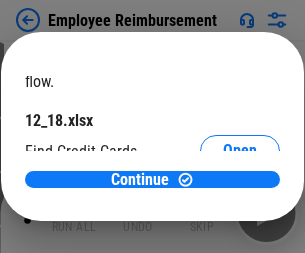scroll, scrollTop: 119, scrollLeft: 0, axis: vertical 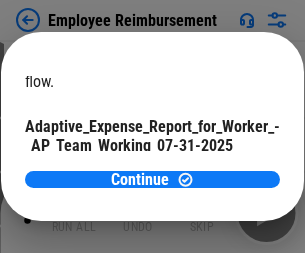 click on "Open" at bounding box center [240, 195] 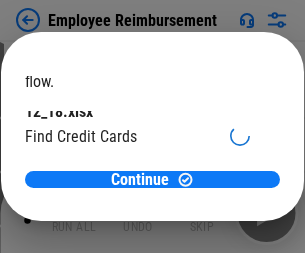 scroll, scrollTop: 208, scrollLeft: 0, axis: vertical 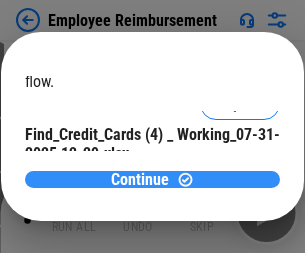 click on "Continue" at bounding box center (140, 180) 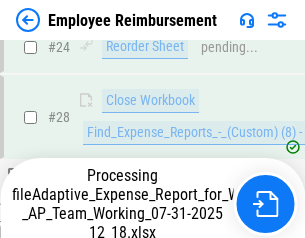 scroll, scrollTop: 935, scrollLeft: 0, axis: vertical 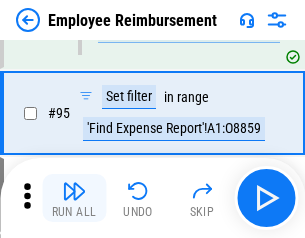 click at bounding box center [74, 191] 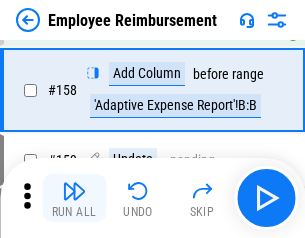 click at bounding box center (74, 191) 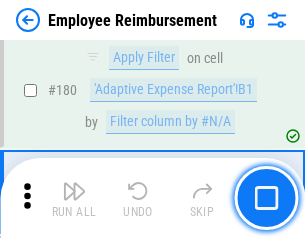 scroll, scrollTop: 5083, scrollLeft: 0, axis: vertical 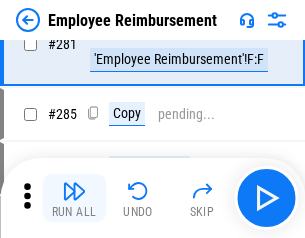 click at bounding box center [74, 191] 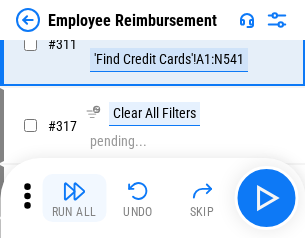 click at bounding box center [74, 191] 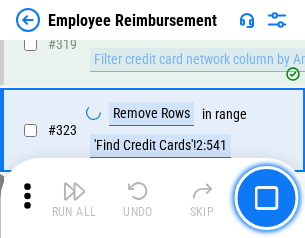 scroll, scrollTop: 10279, scrollLeft: 0, axis: vertical 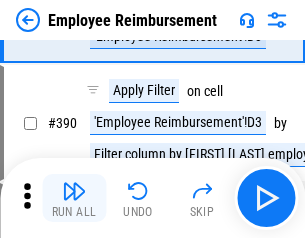click at bounding box center [74, 191] 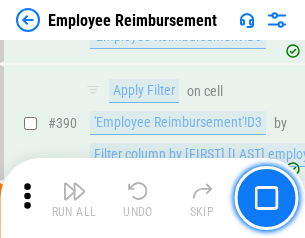 click at bounding box center (74, 191) 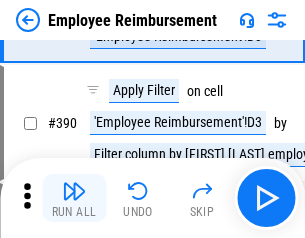 click at bounding box center [74, 191] 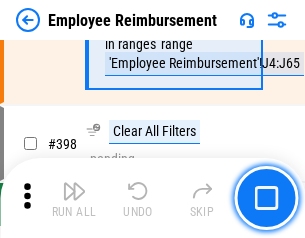 scroll, scrollTop: 12266, scrollLeft: 0, axis: vertical 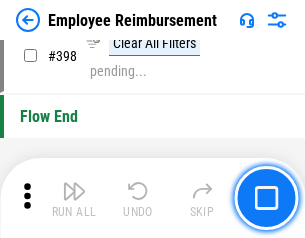 click at bounding box center (74, 191) 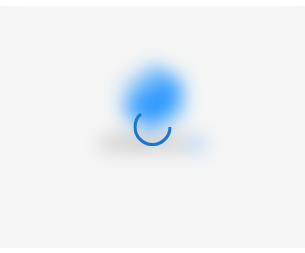 scroll, scrollTop: 0, scrollLeft: 0, axis: both 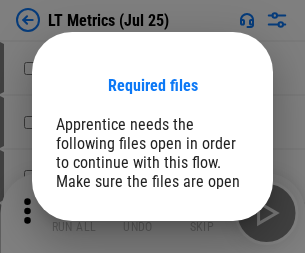 click on "Open" at bounding box center [209, 265] 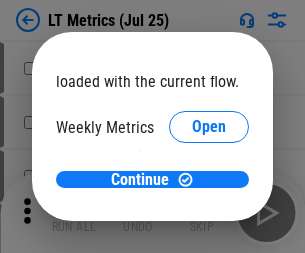 click on "Open" at bounding box center (209, 210) 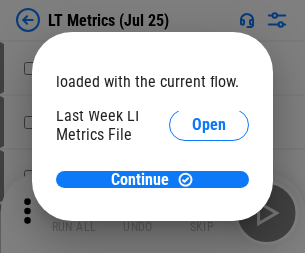 click on "Open" at bounding box center [209, 211] 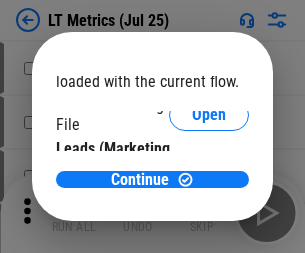 click on "Open" at bounding box center [209, 201] 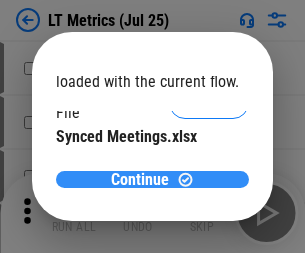 click on "Continue" at bounding box center (140, 180) 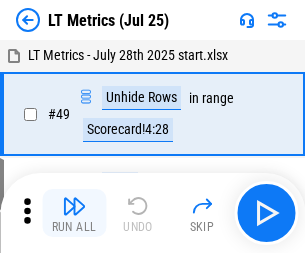 click at bounding box center [74, 206] 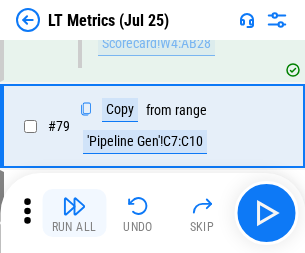 click at bounding box center (74, 206) 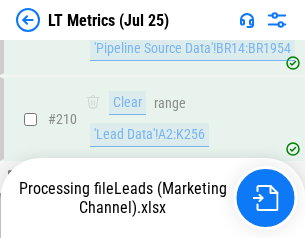 scroll, scrollTop: 2863, scrollLeft: 0, axis: vertical 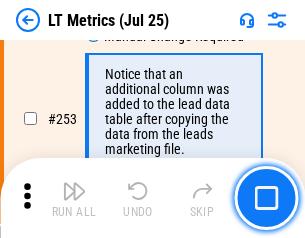 click at bounding box center [74, 191] 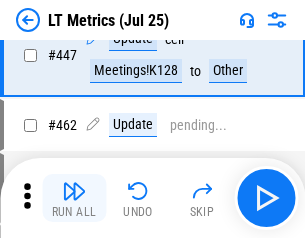 click at bounding box center (74, 191) 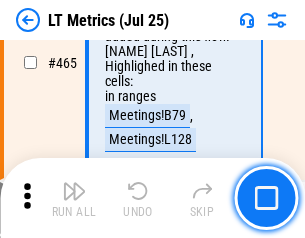 scroll, scrollTop: 5308, scrollLeft: 0, axis: vertical 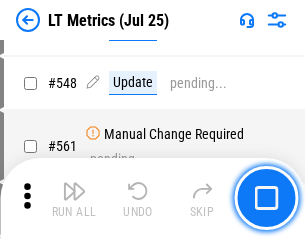 click at bounding box center [74, 191] 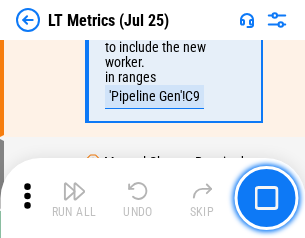 scroll, scrollTop: 6907, scrollLeft: 0, axis: vertical 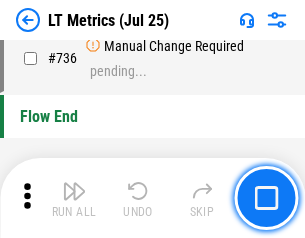 click at bounding box center [74, 191] 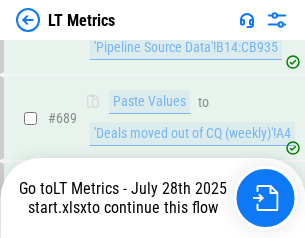 scroll, scrollTop: 6742, scrollLeft: 0, axis: vertical 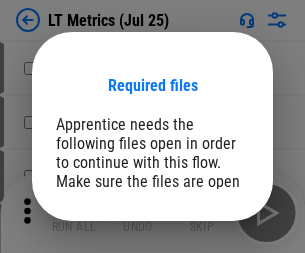 click on "Open" at bounding box center [209, 265] 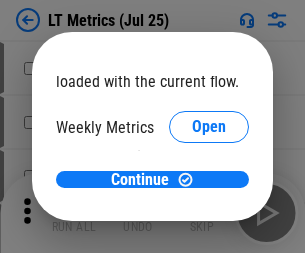 click on "Open" at bounding box center (209, 210) 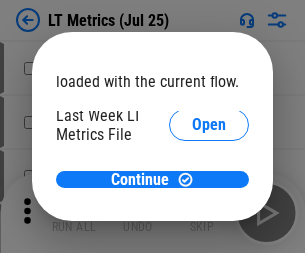 click on "Open" at bounding box center (209, 211) 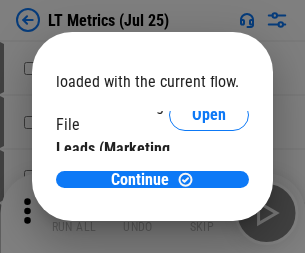 click on "Open" at bounding box center [209, 201] 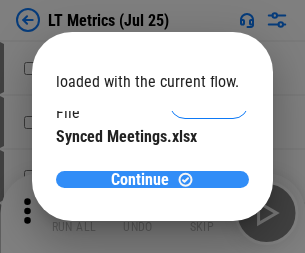click on "Continue" at bounding box center [140, 180] 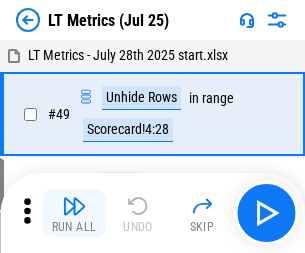 click at bounding box center [74, 206] 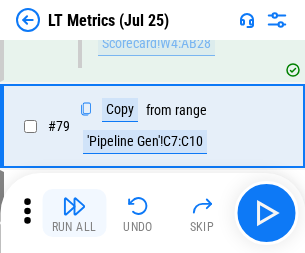 click at bounding box center (74, 206) 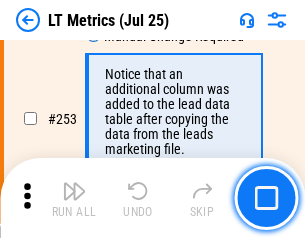 scroll, scrollTop: 3260, scrollLeft: 0, axis: vertical 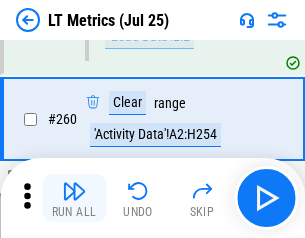 click at bounding box center (74, 191) 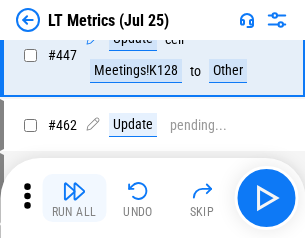 click at bounding box center (74, 191) 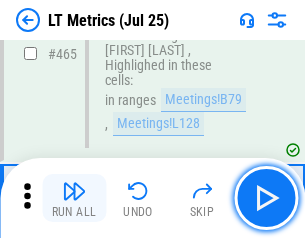 scroll, scrollTop: 5308, scrollLeft: 0, axis: vertical 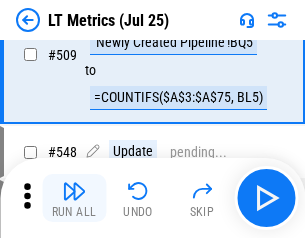 click at bounding box center (74, 191) 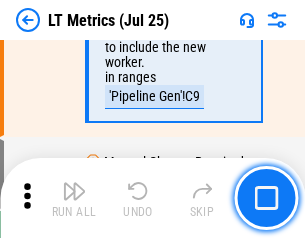scroll, scrollTop: 6907, scrollLeft: 0, axis: vertical 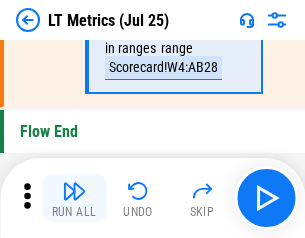 click at bounding box center (74, 191) 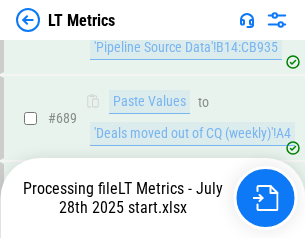 scroll, scrollTop: 6592, scrollLeft: 0, axis: vertical 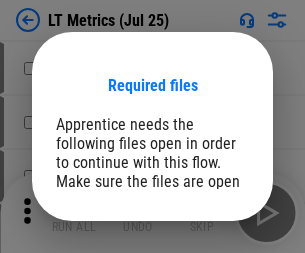 click on "Open" at bounding box center (209, 265) 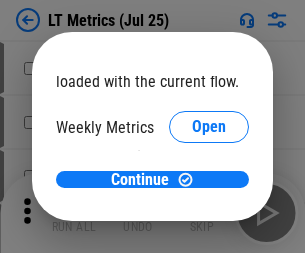 click on "Open" at bounding box center [209, 210] 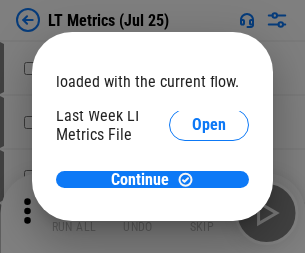 click on "Open" at bounding box center [209, 211] 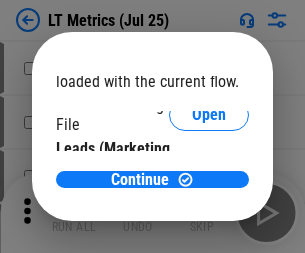 click on "Open" at bounding box center (209, 201) 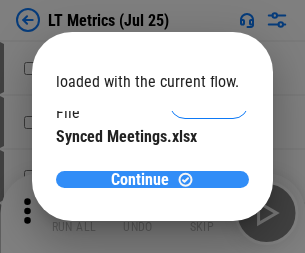 click on "Continue" at bounding box center [140, 180] 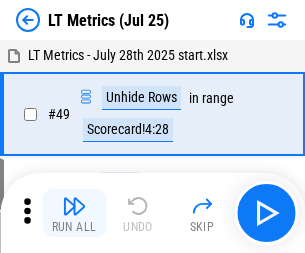 click at bounding box center (74, 206) 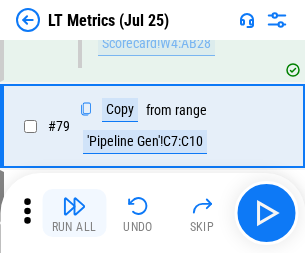 click at bounding box center (74, 206) 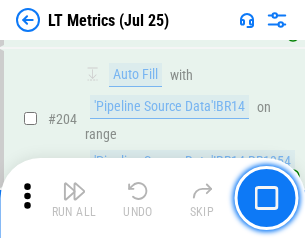 scroll, scrollTop: 2543, scrollLeft: 0, axis: vertical 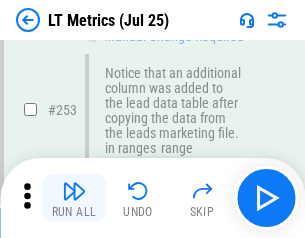 click at bounding box center [74, 191] 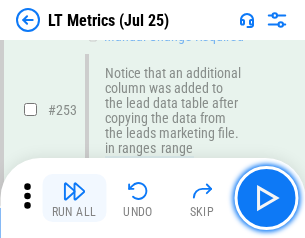 scroll, scrollTop: 3260, scrollLeft: 0, axis: vertical 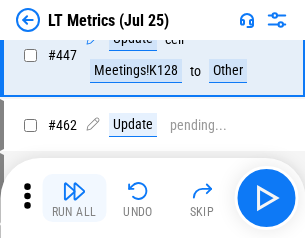 click at bounding box center (74, 191) 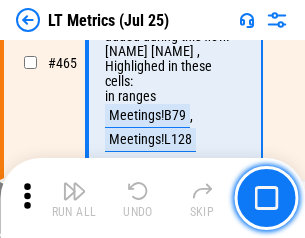 scroll, scrollTop: 5308, scrollLeft: 0, axis: vertical 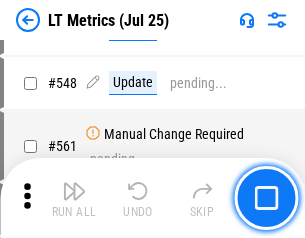 click at bounding box center (74, 191) 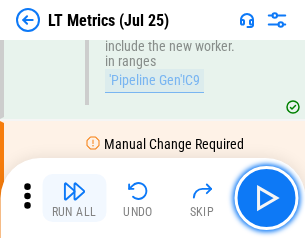 scroll, scrollTop: 6907, scrollLeft: 0, axis: vertical 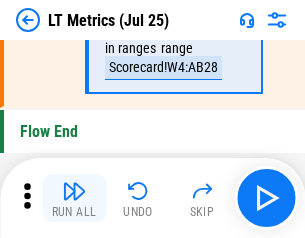 click at bounding box center (74, 191) 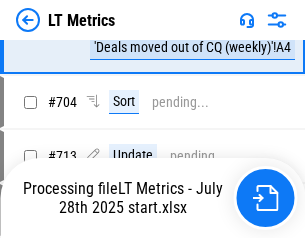 scroll, scrollTop: 6907, scrollLeft: 0, axis: vertical 